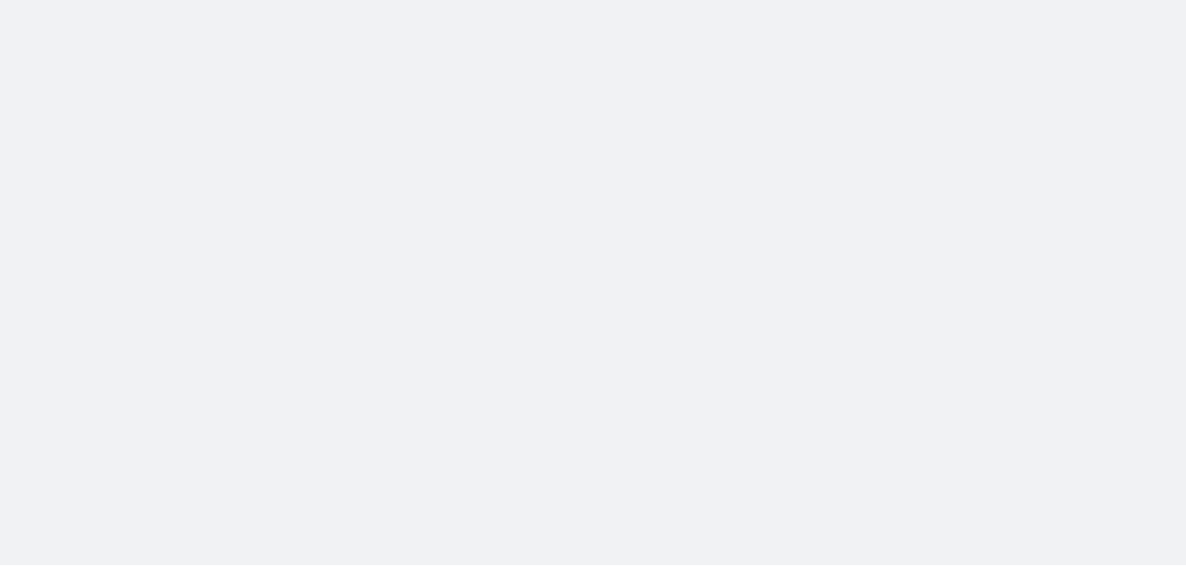 scroll, scrollTop: 0, scrollLeft: 0, axis: both 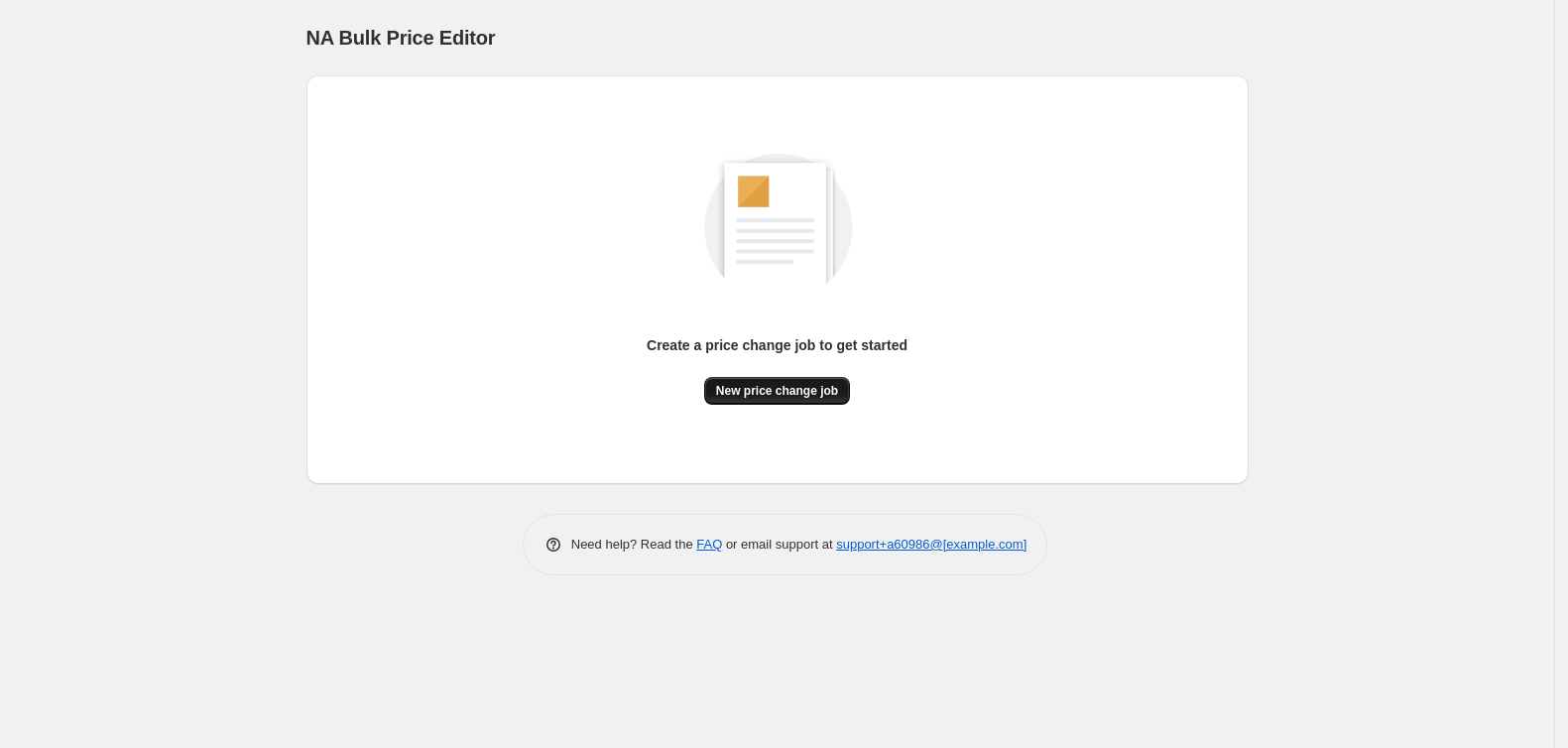 click on "New price change job" at bounding box center (777, 391) 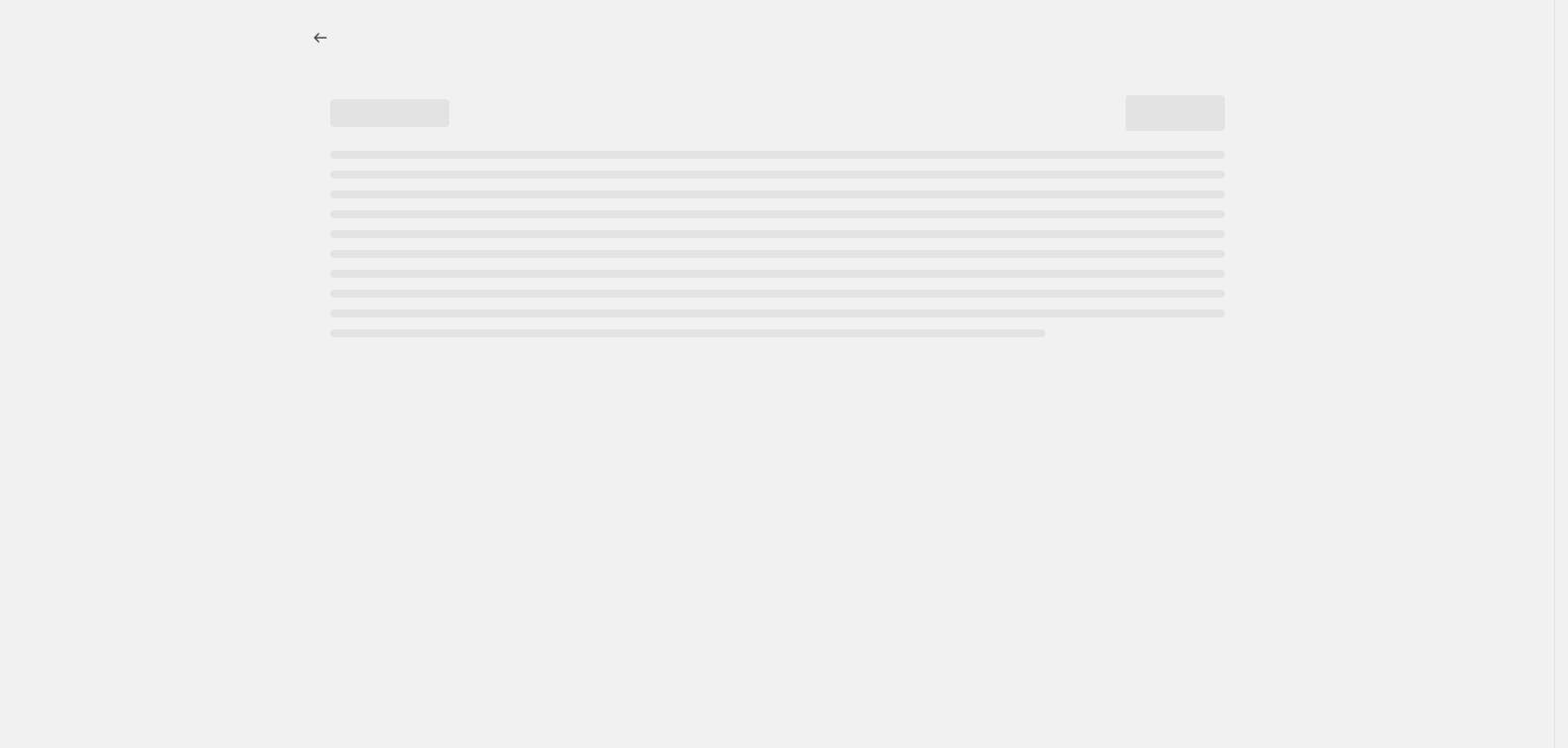 select on "percentage" 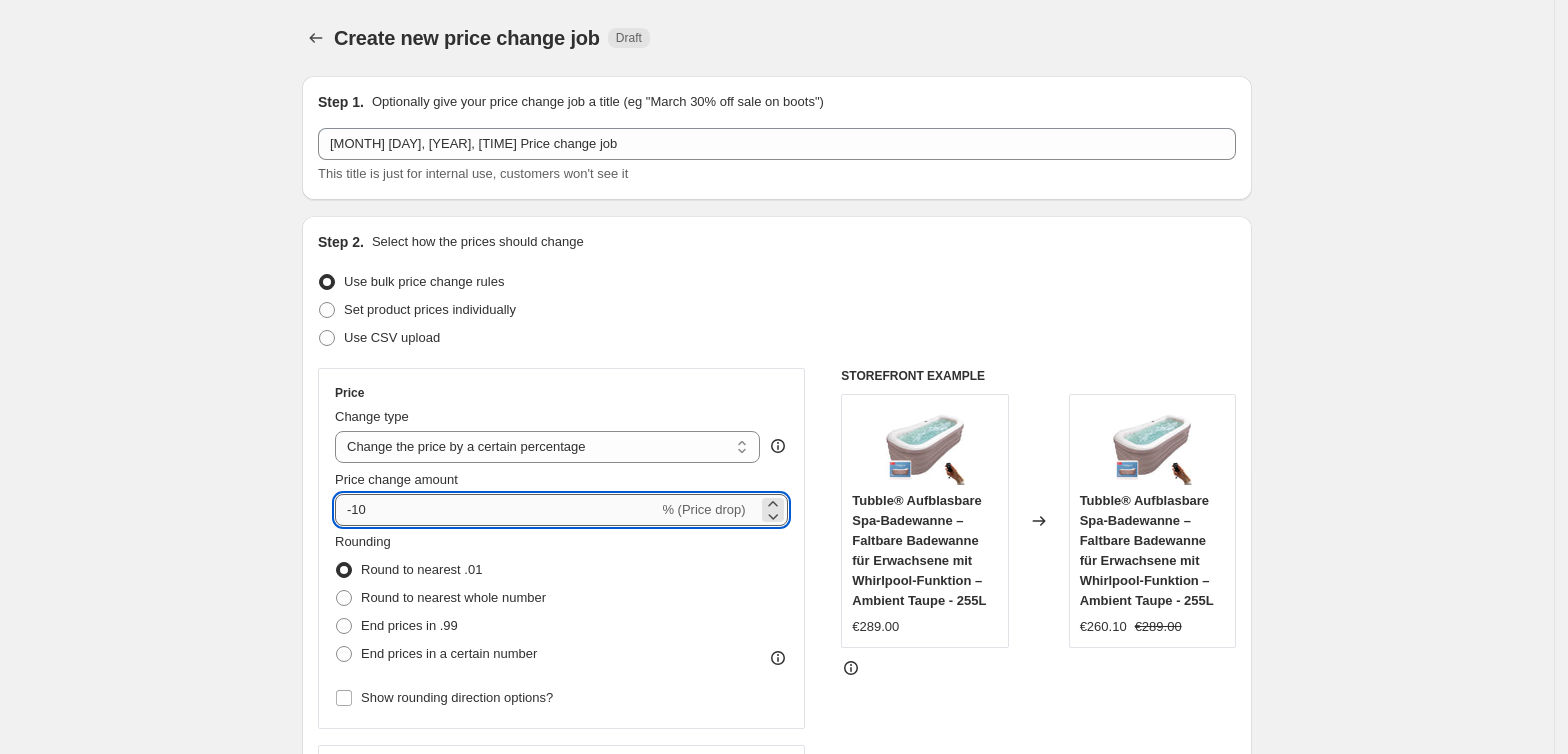 click on "-10" at bounding box center [496, 510] 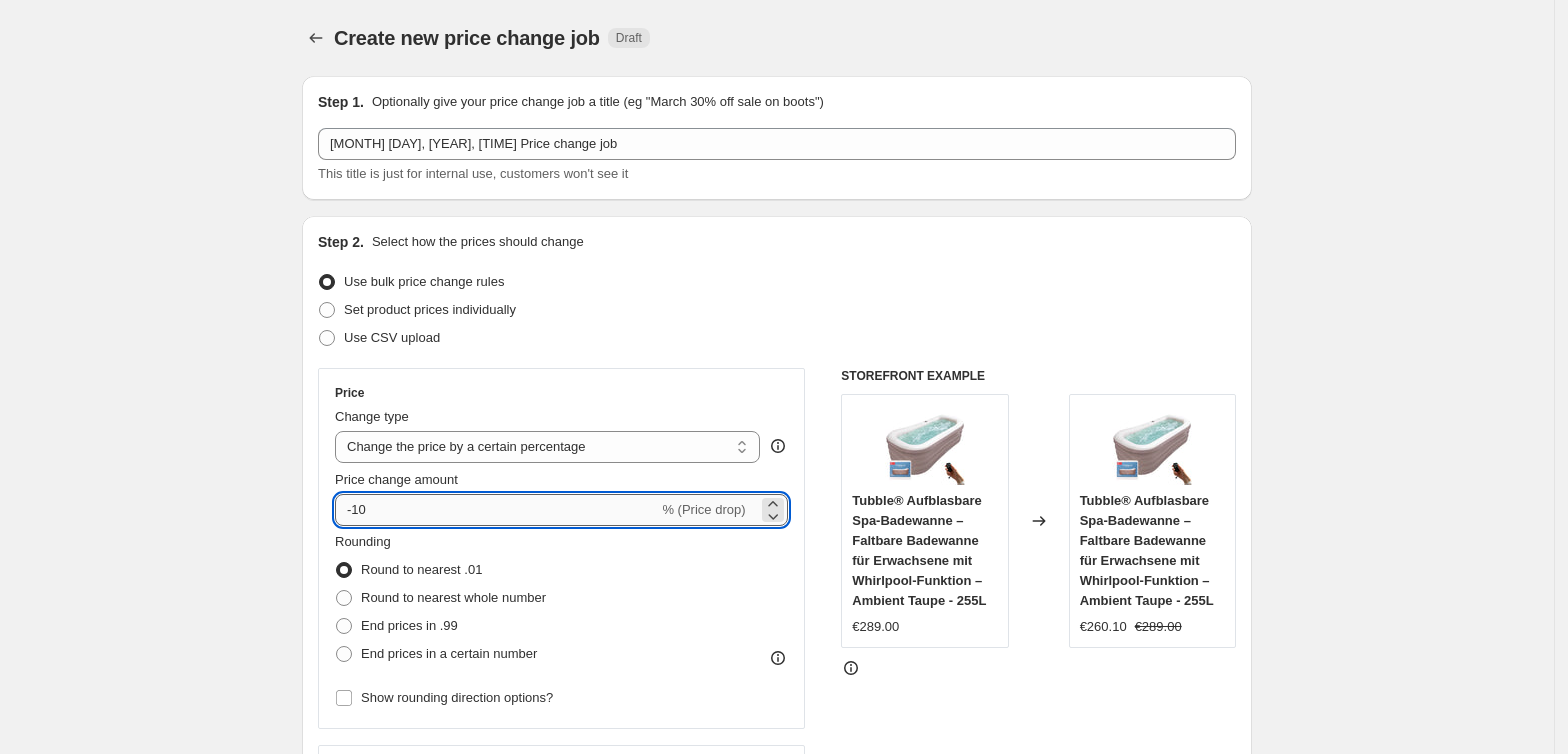 type on "-1" 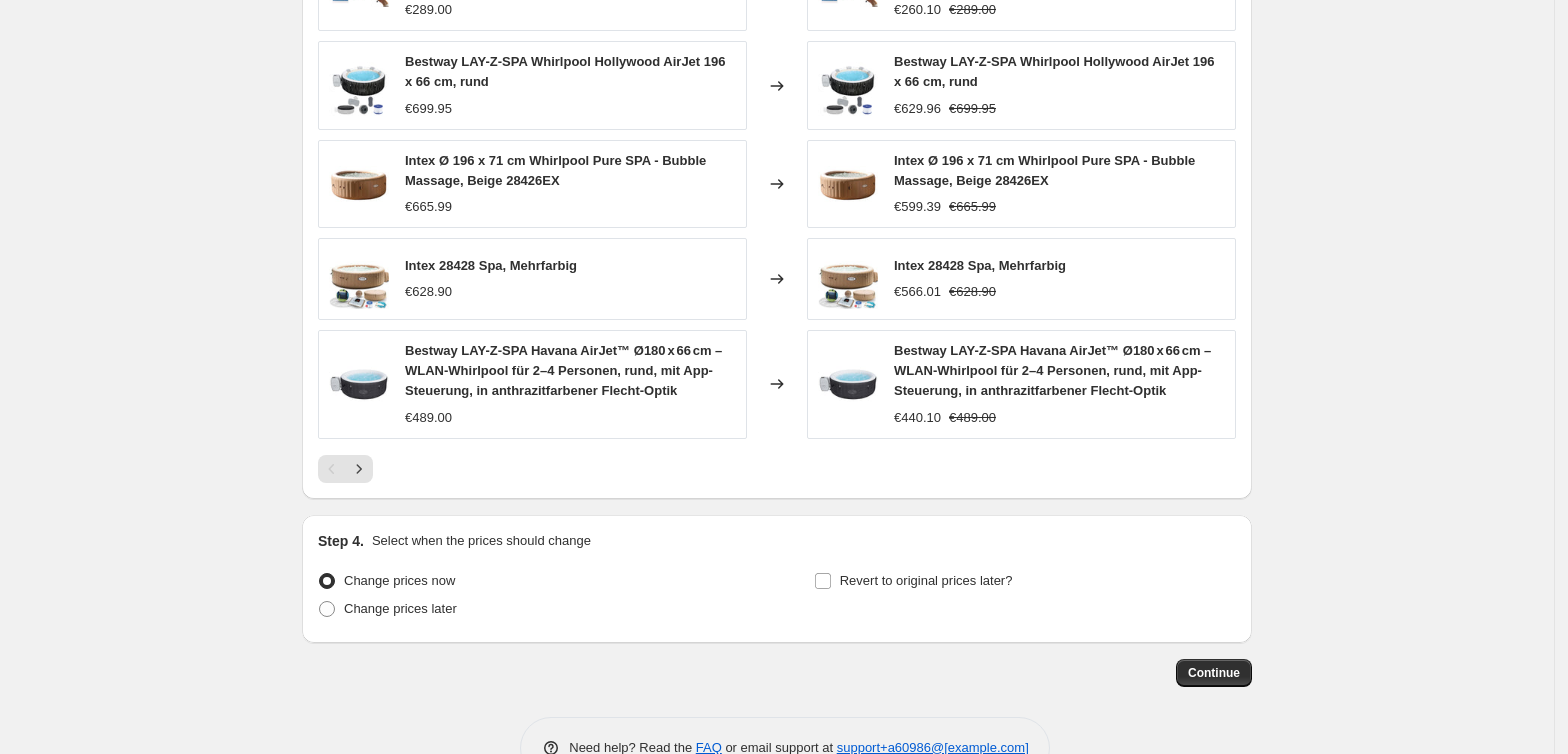 scroll, scrollTop: 1317, scrollLeft: 0, axis: vertical 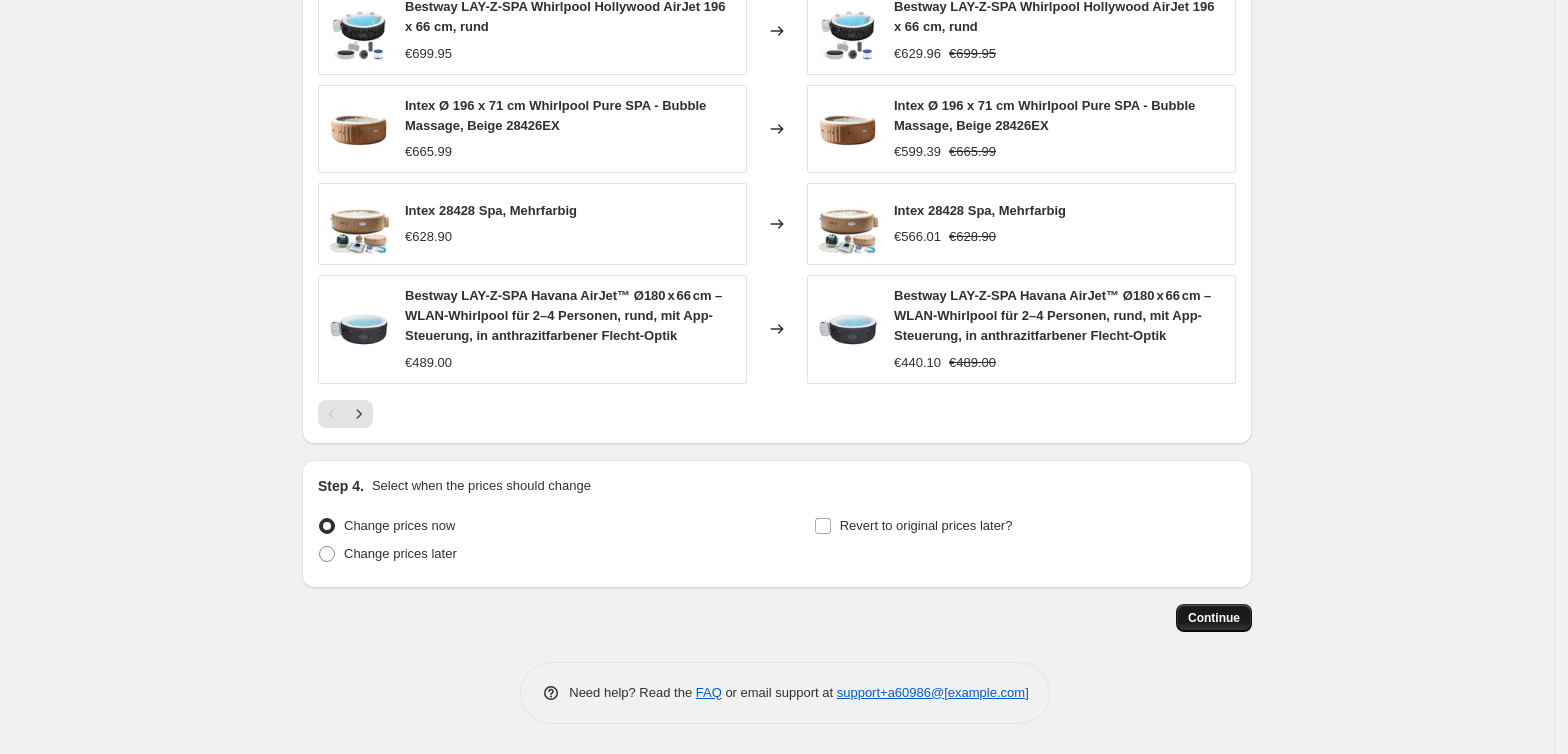 type on "-30" 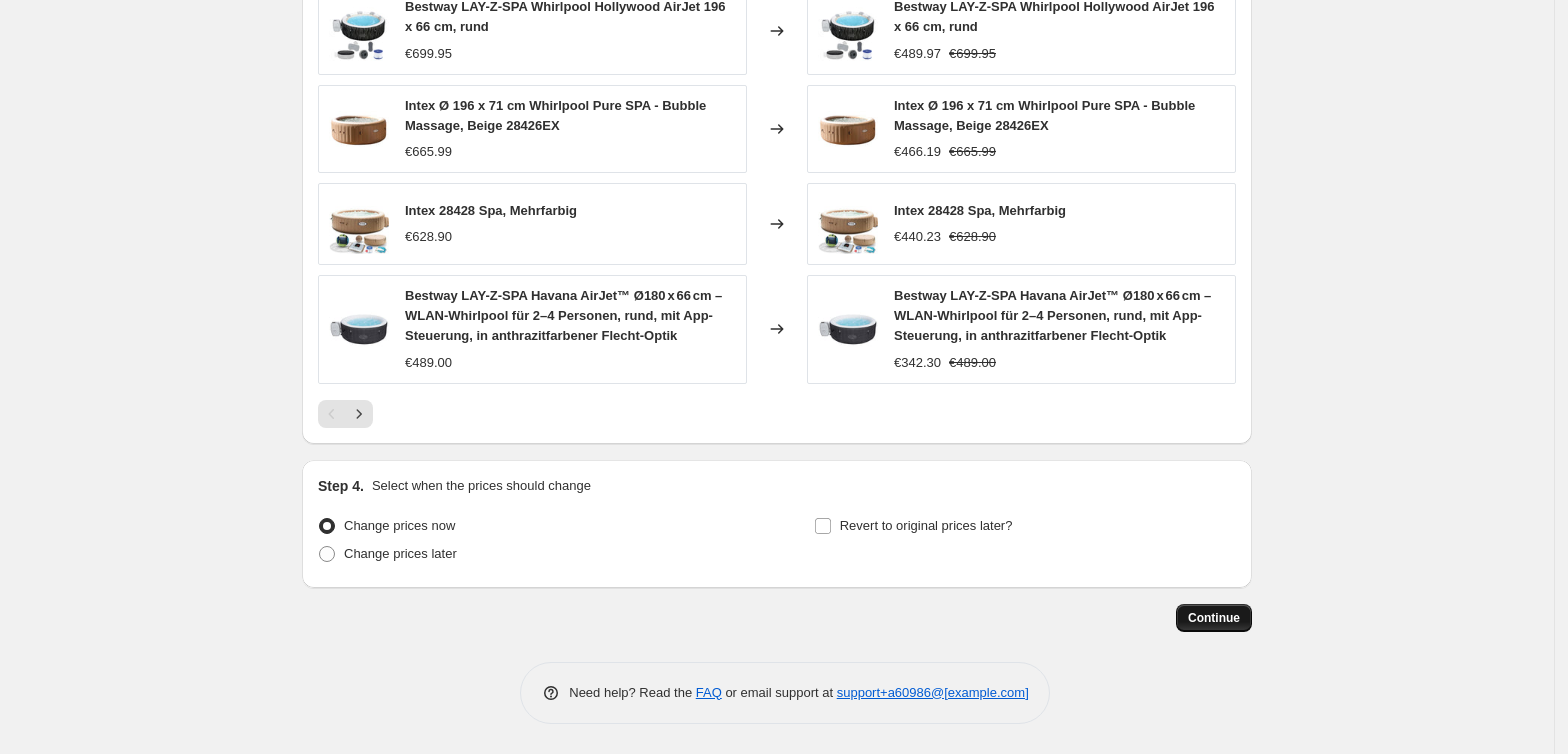 click on "Continue" at bounding box center (1214, 618) 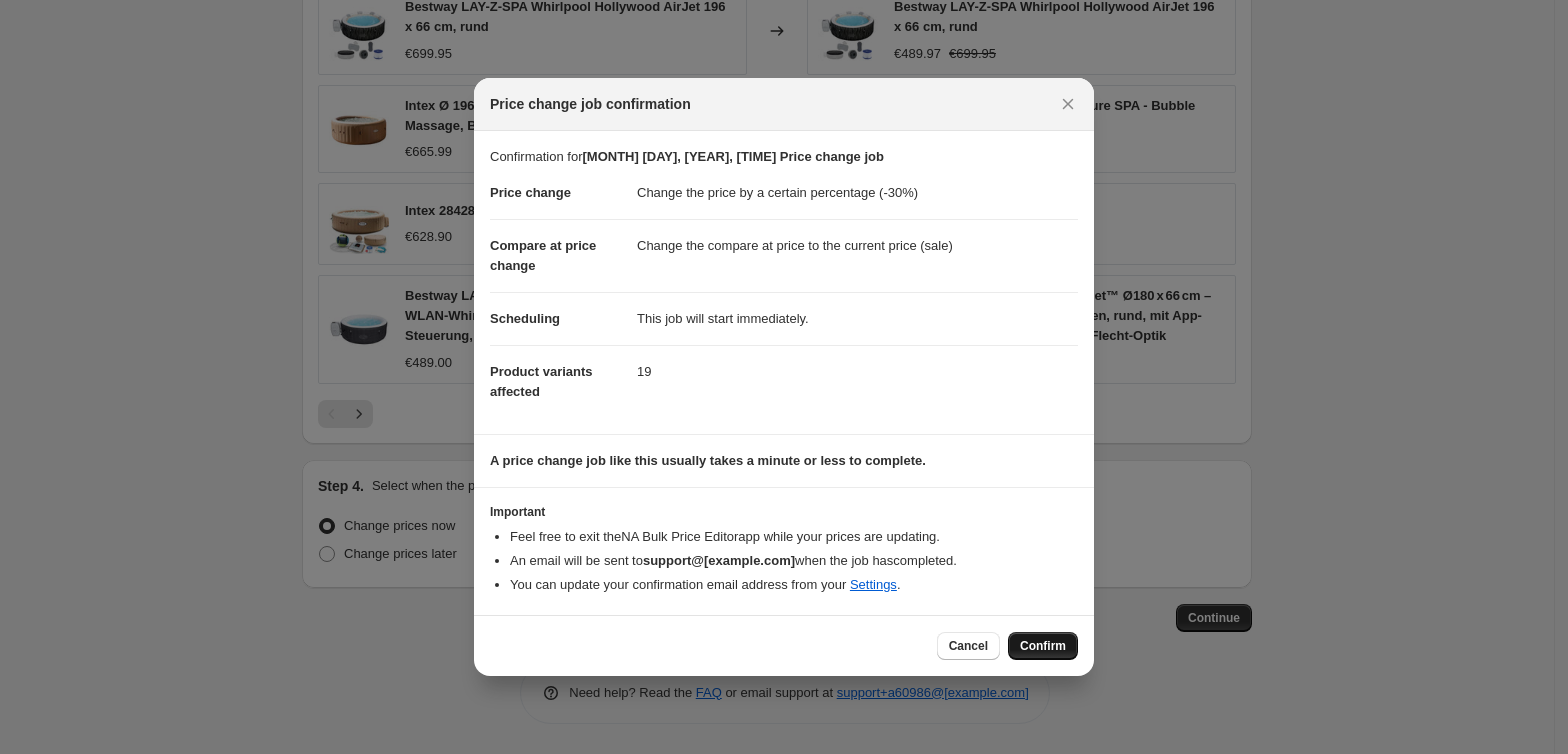 click on "Confirm" at bounding box center [1043, 646] 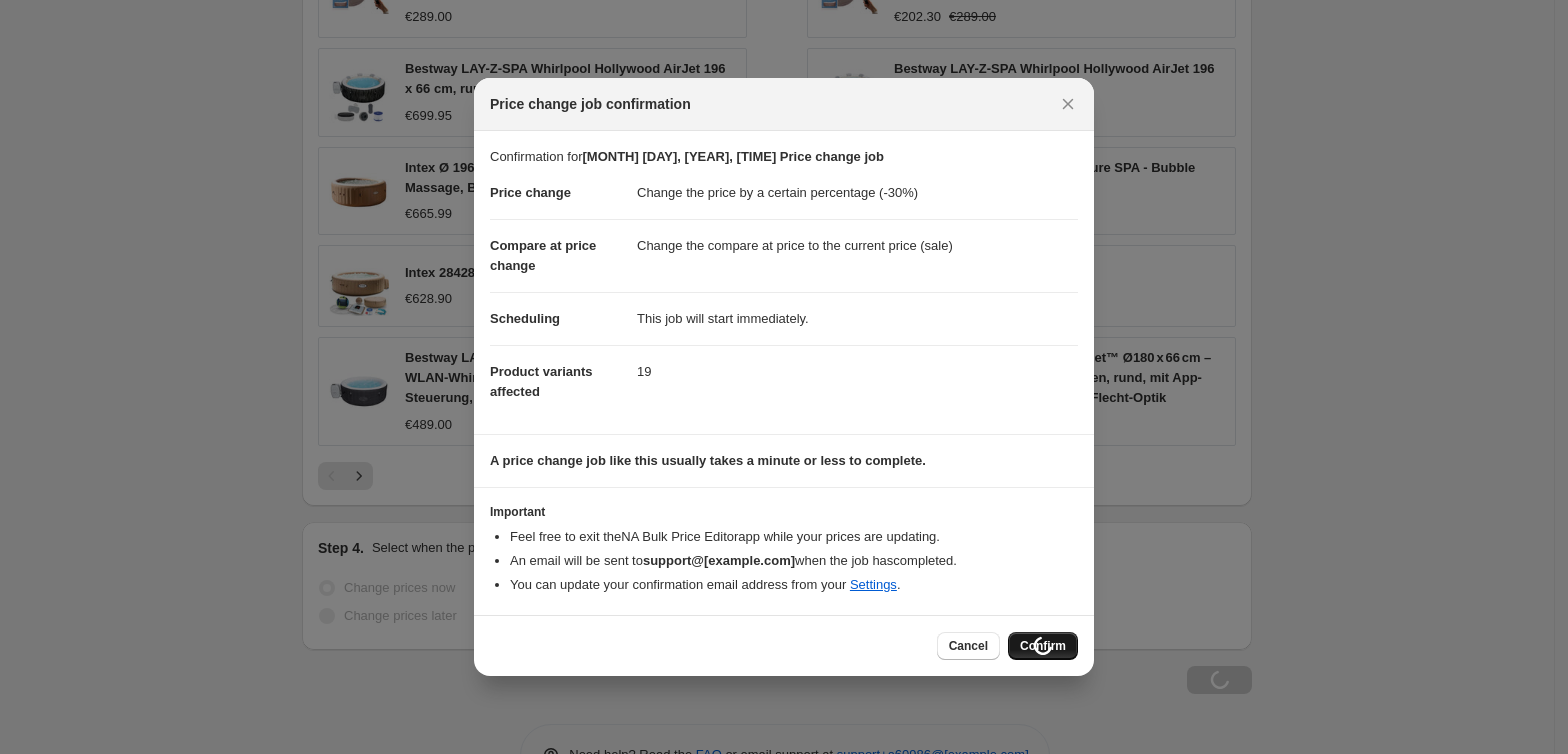 scroll, scrollTop: 1385, scrollLeft: 0, axis: vertical 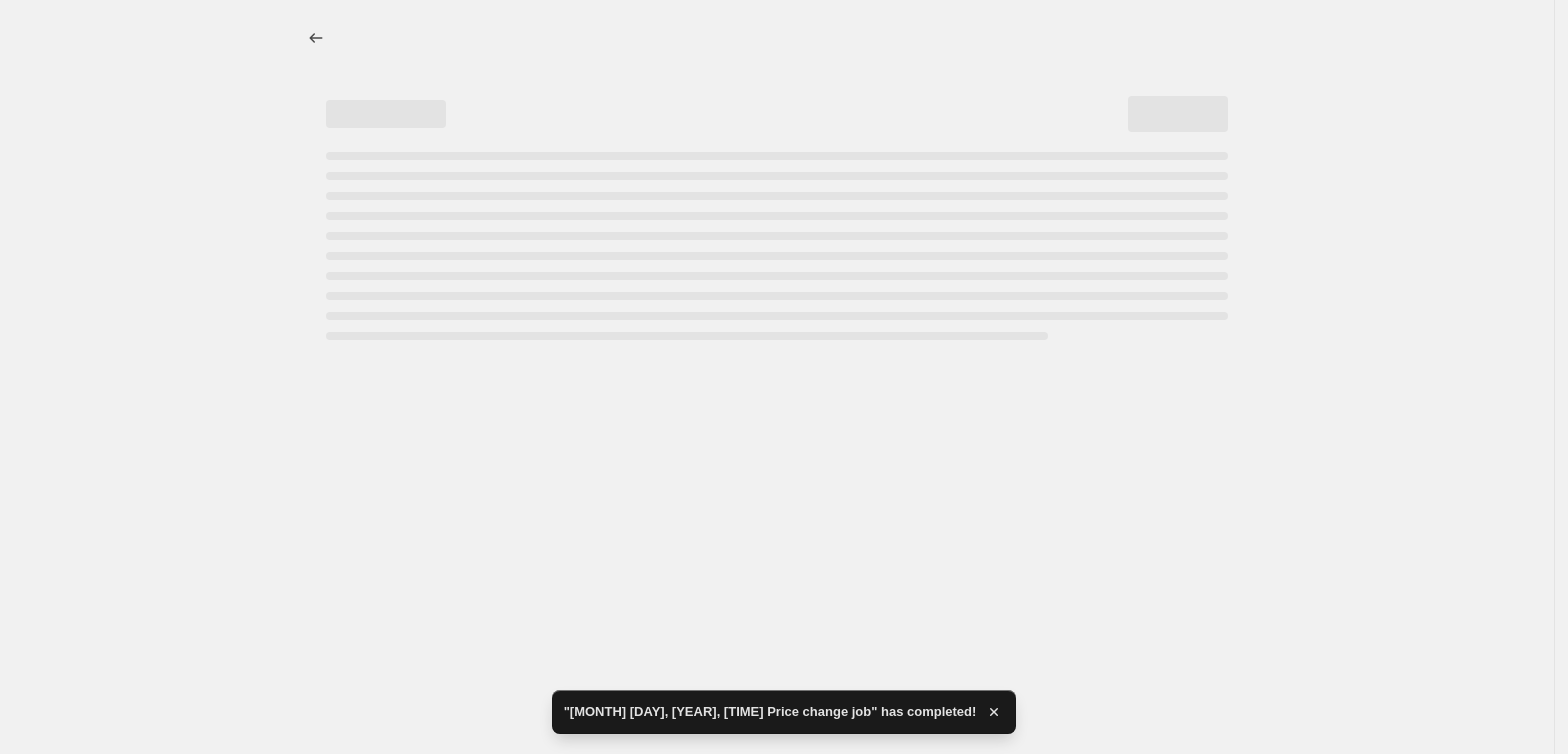 select on "percentage" 